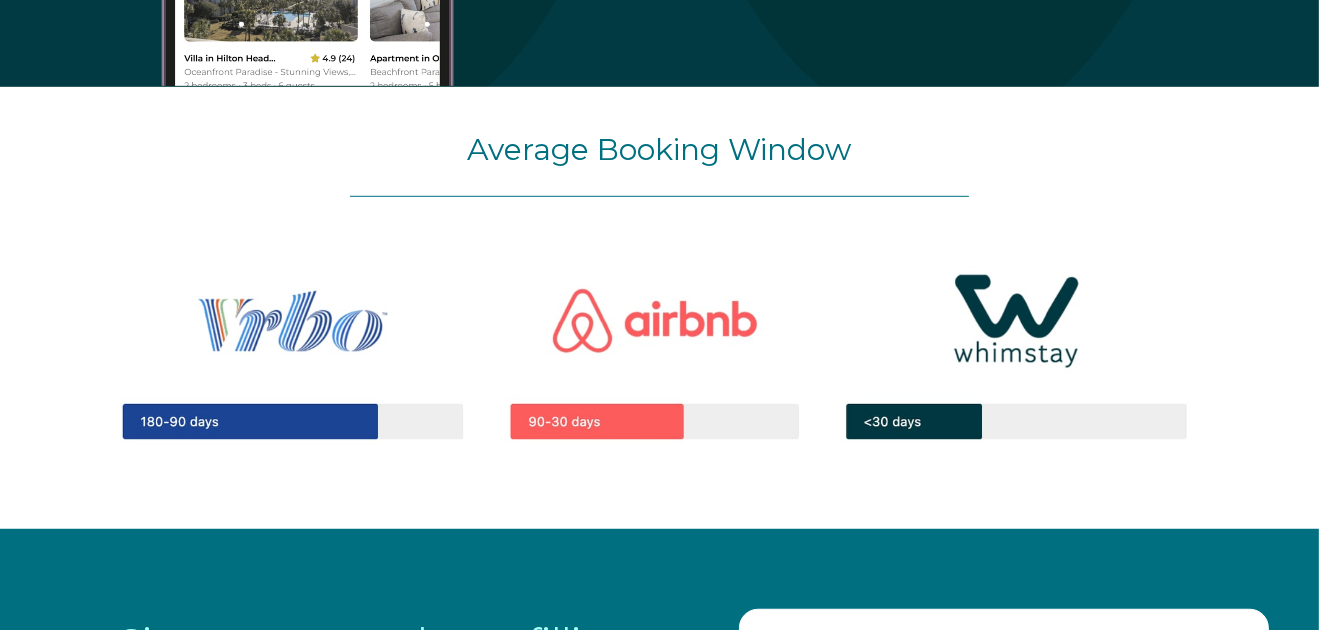 scroll, scrollTop: 1400, scrollLeft: 0, axis: vertical 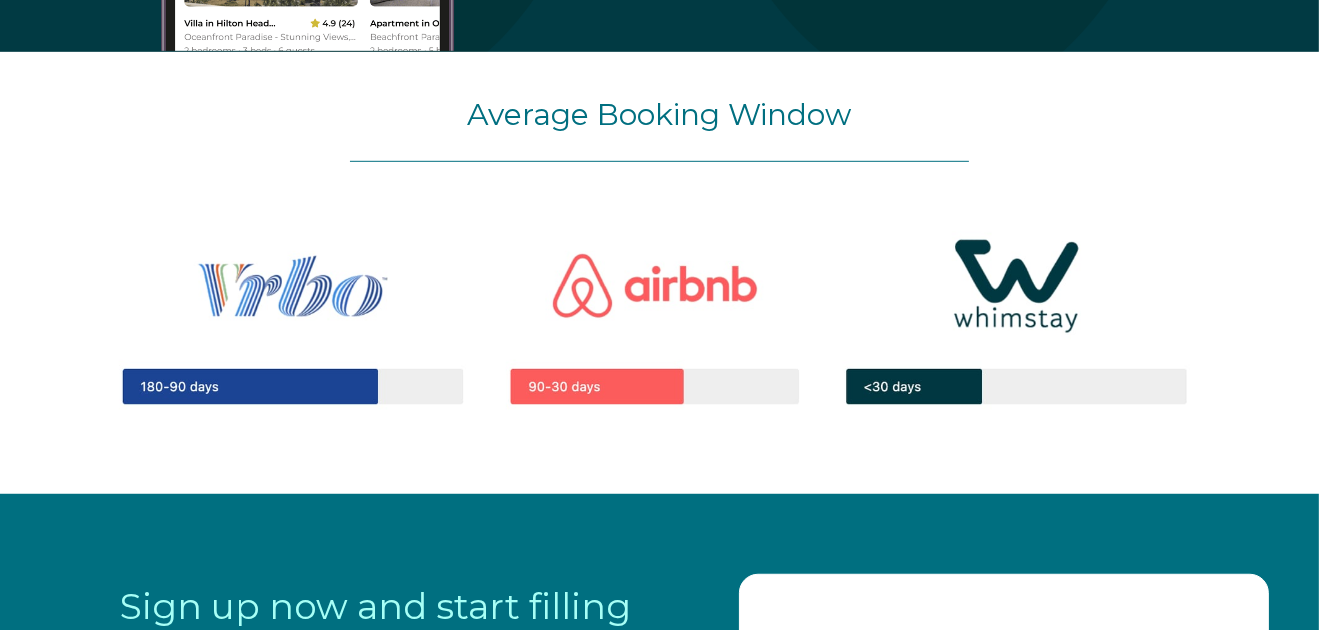 click at bounding box center [659, 319] 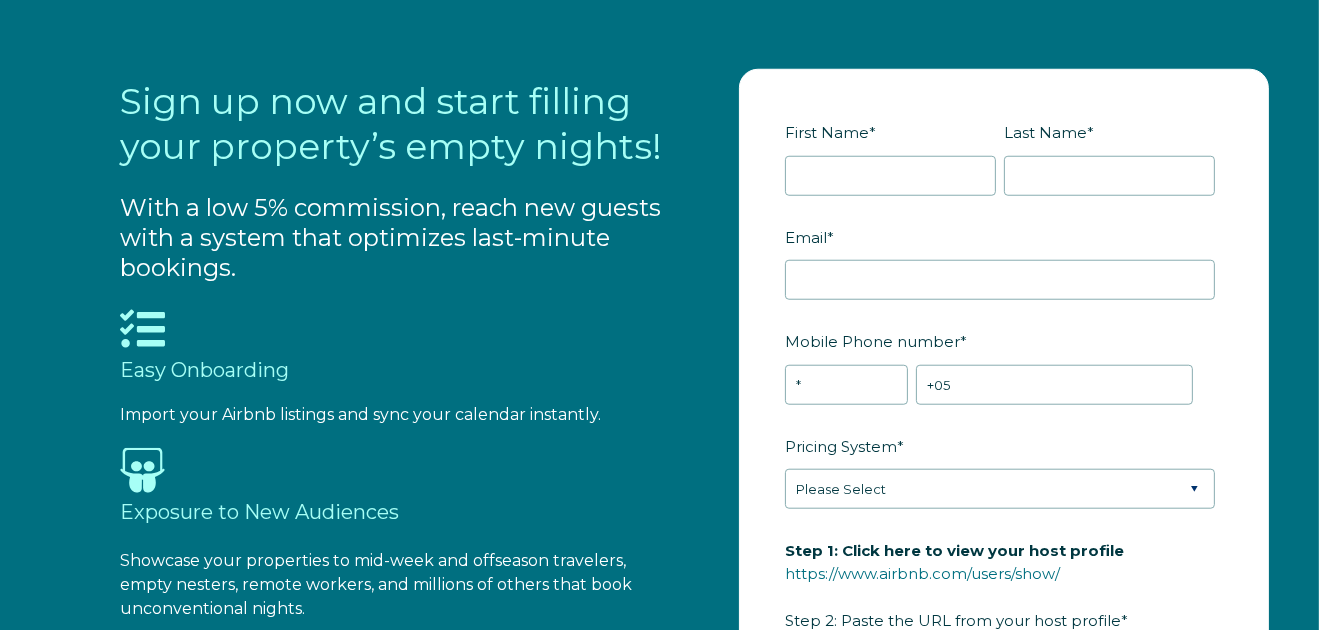 scroll, scrollTop: 2100, scrollLeft: 0, axis: vertical 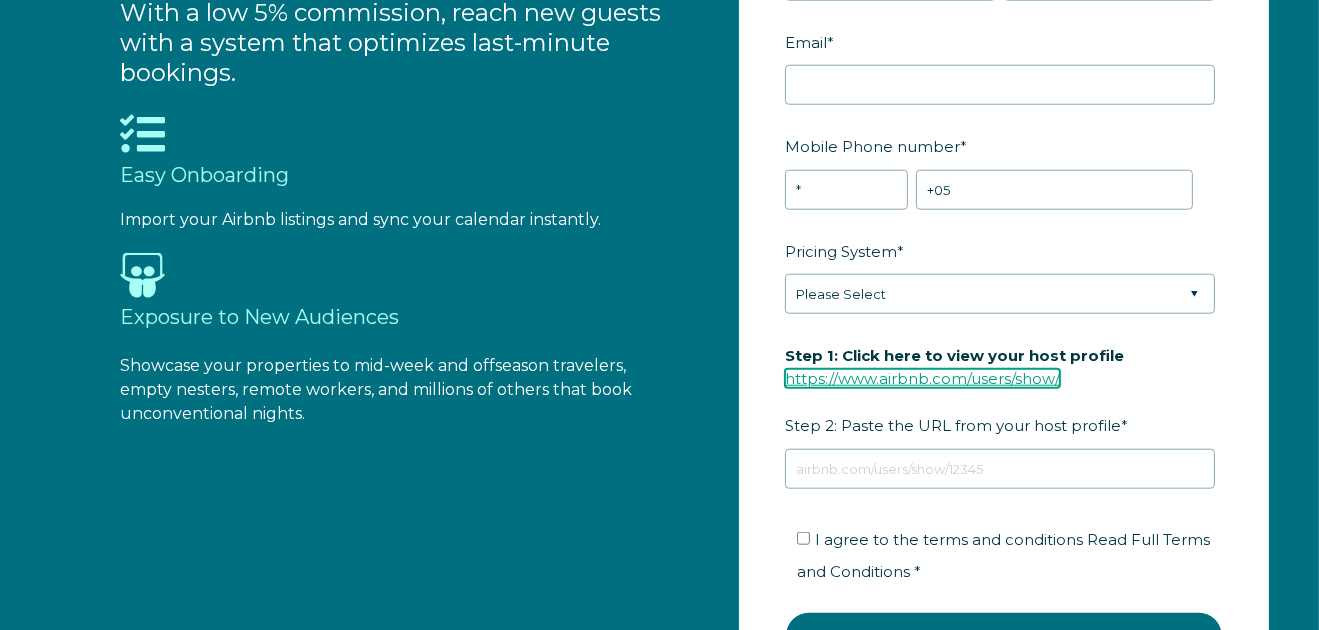 click on "https://www.airbnb.com/users/show/" at bounding box center (922, 378) 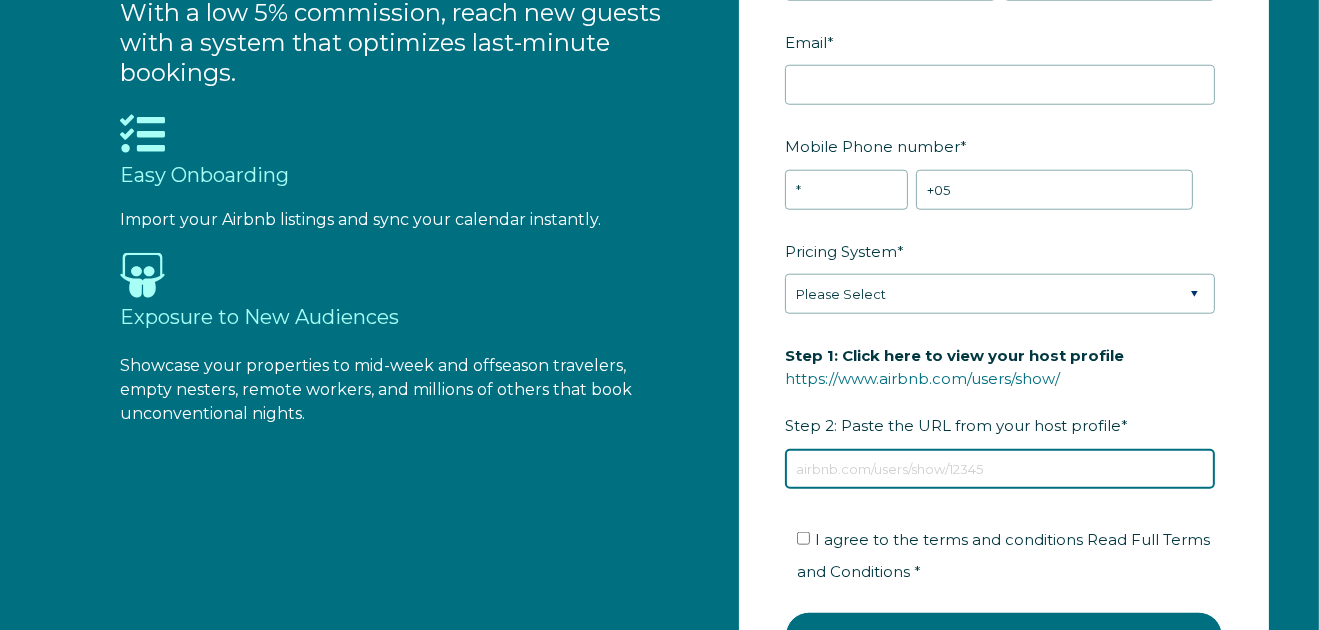 click on "Step 1: Click here to view your host profile         https://www.airbnb.com/users/show/   Step 2: Paste the URL from your host profile *" at bounding box center [1000, 469] 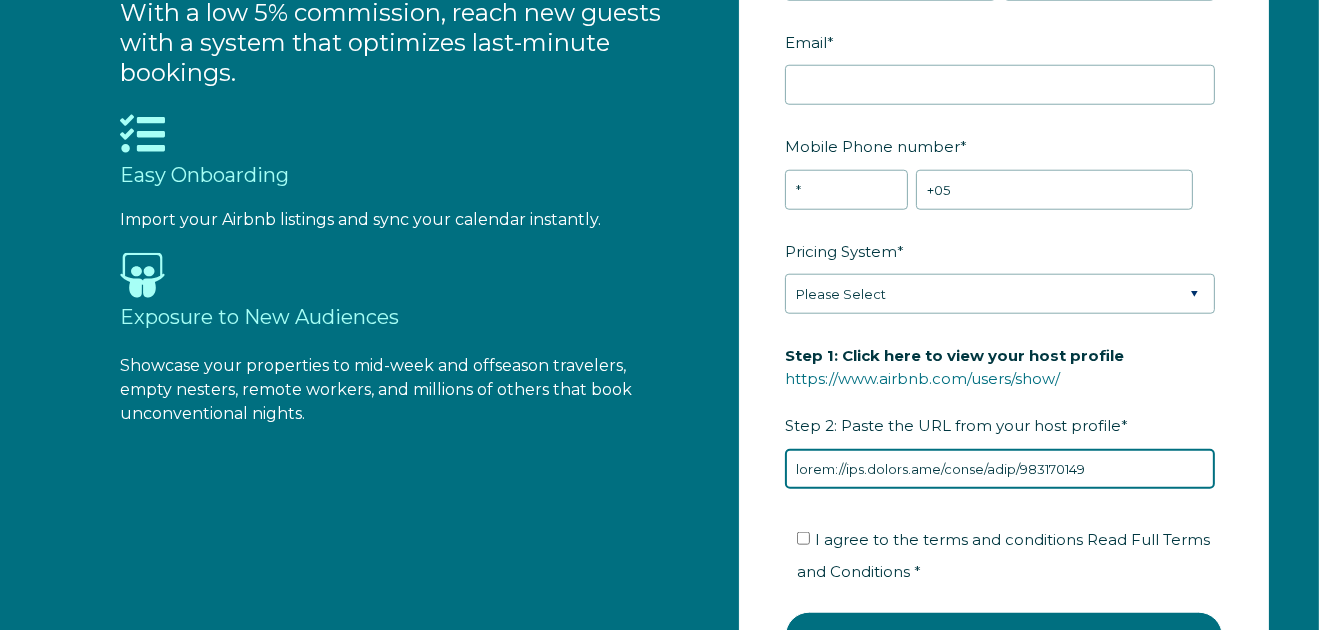 type on "lorem://ips.dolors.ame/conse/adip/983170149" 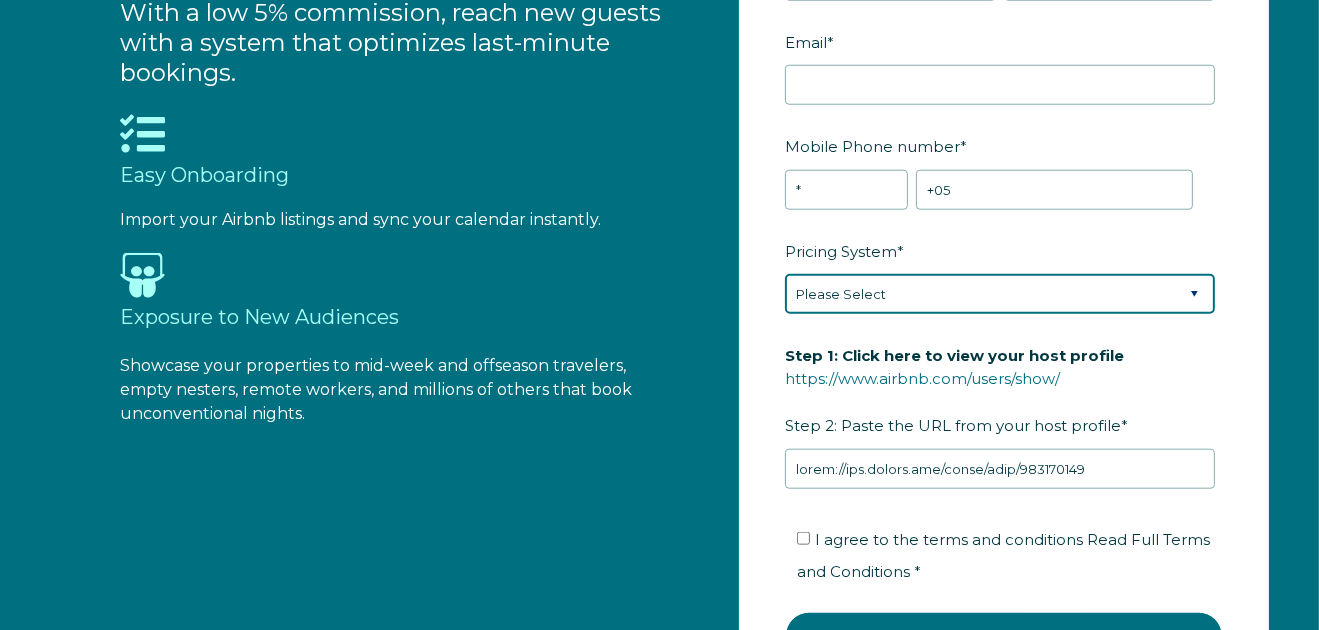 click on "Please Select Manual Airbnb Smart Pricing PriceLabs Wheelhouse Beyond Pricing 3rd Party - Dynamic" at bounding box center [1000, 294] 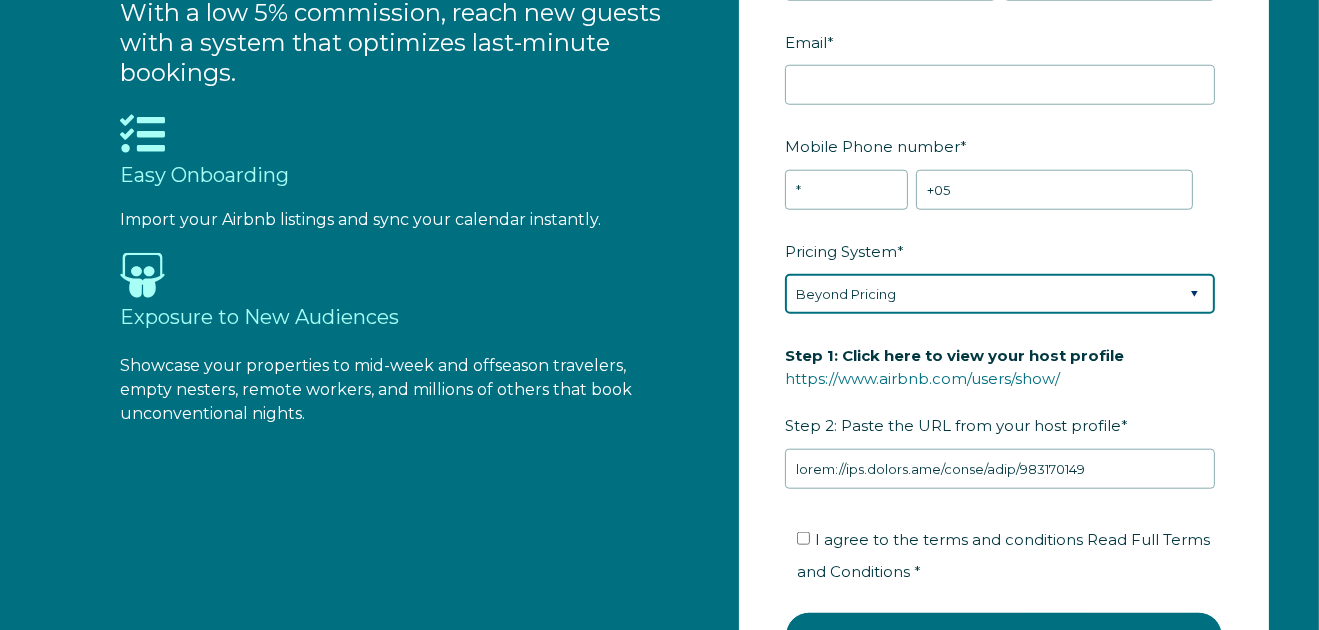 click on "Please Select Manual Airbnb Smart Pricing PriceLabs Wheelhouse Beyond Pricing 3rd Party - Dynamic" at bounding box center [1000, 294] 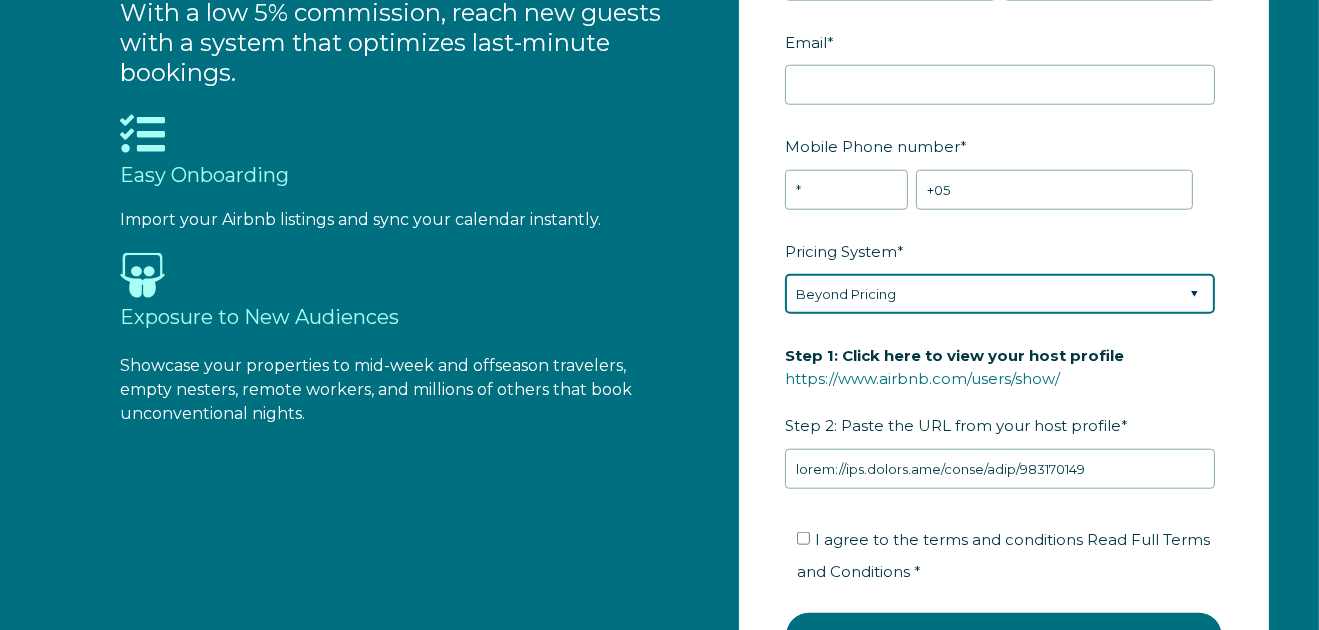 select on "Airbnb Smart Pricing" 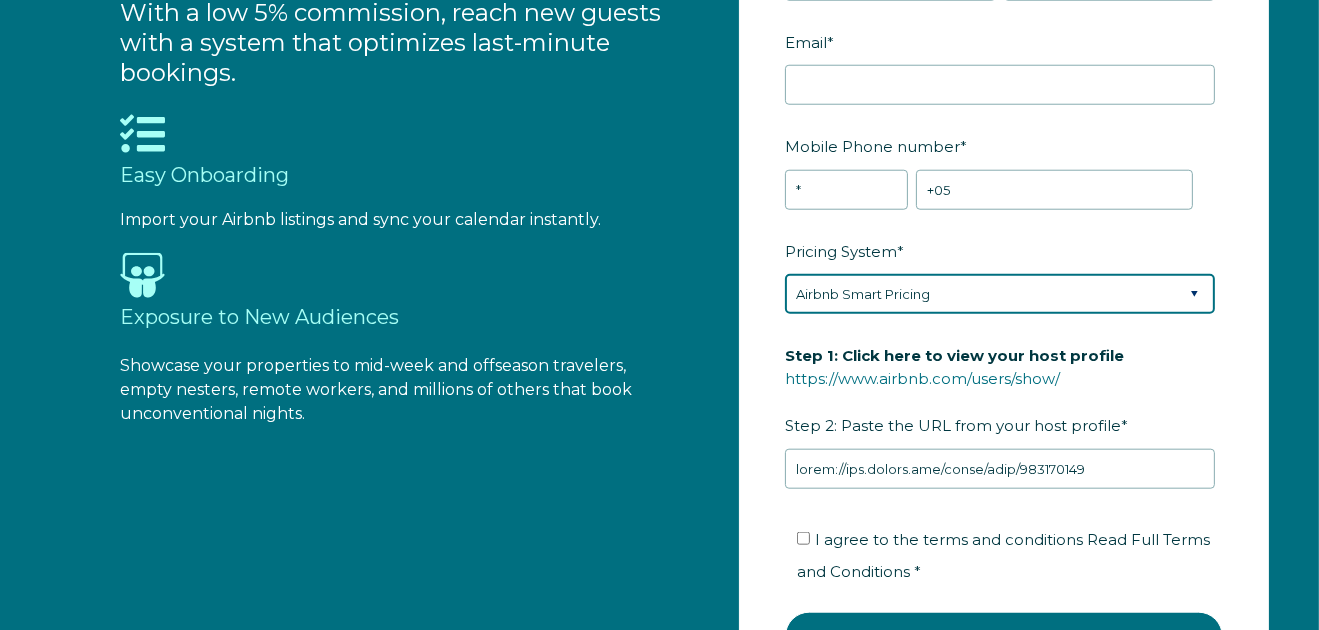 click on "Please Select Manual Airbnb Smart Pricing PriceLabs Wheelhouse Beyond Pricing 3rd Party - Dynamic" at bounding box center (1000, 294) 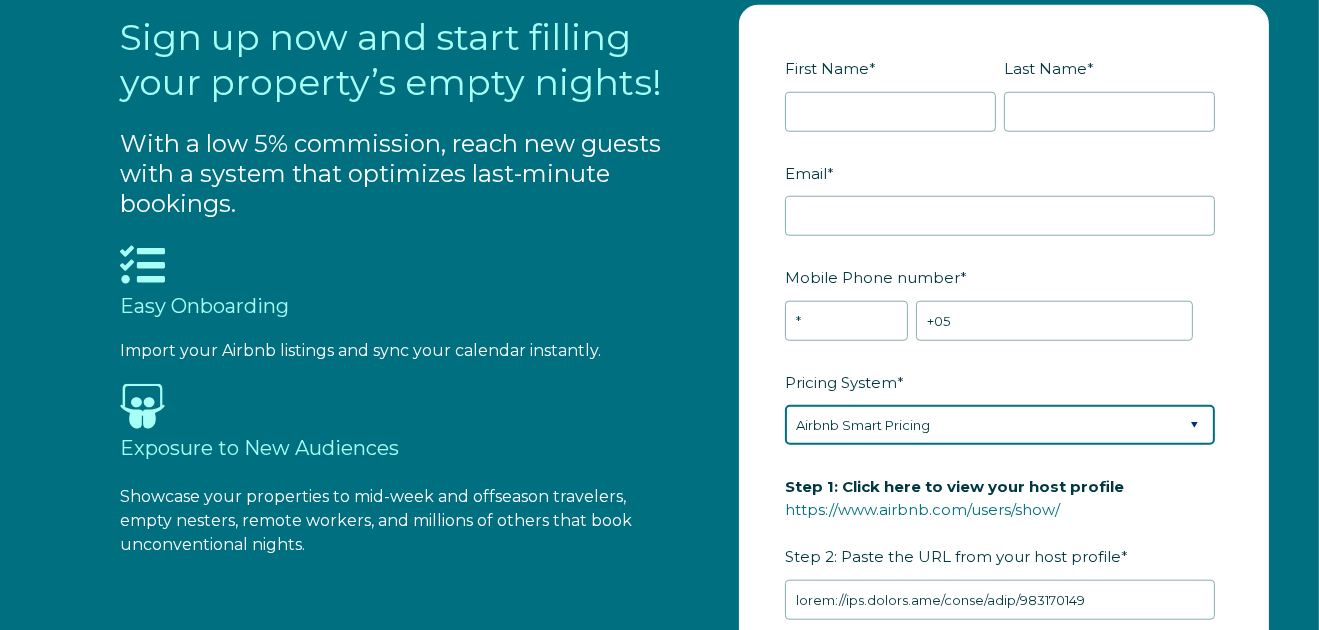scroll, scrollTop: 1799, scrollLeft: 0, axis: vertical 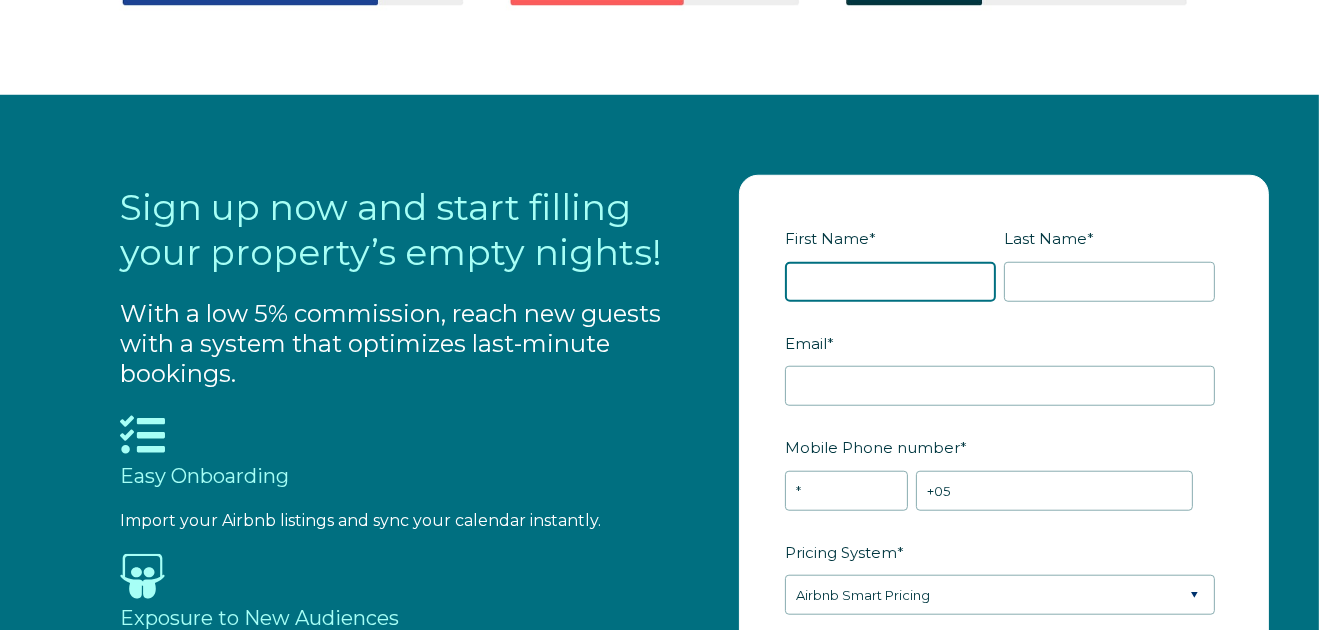 click on "First Name *" at bounding box center [890, 282] 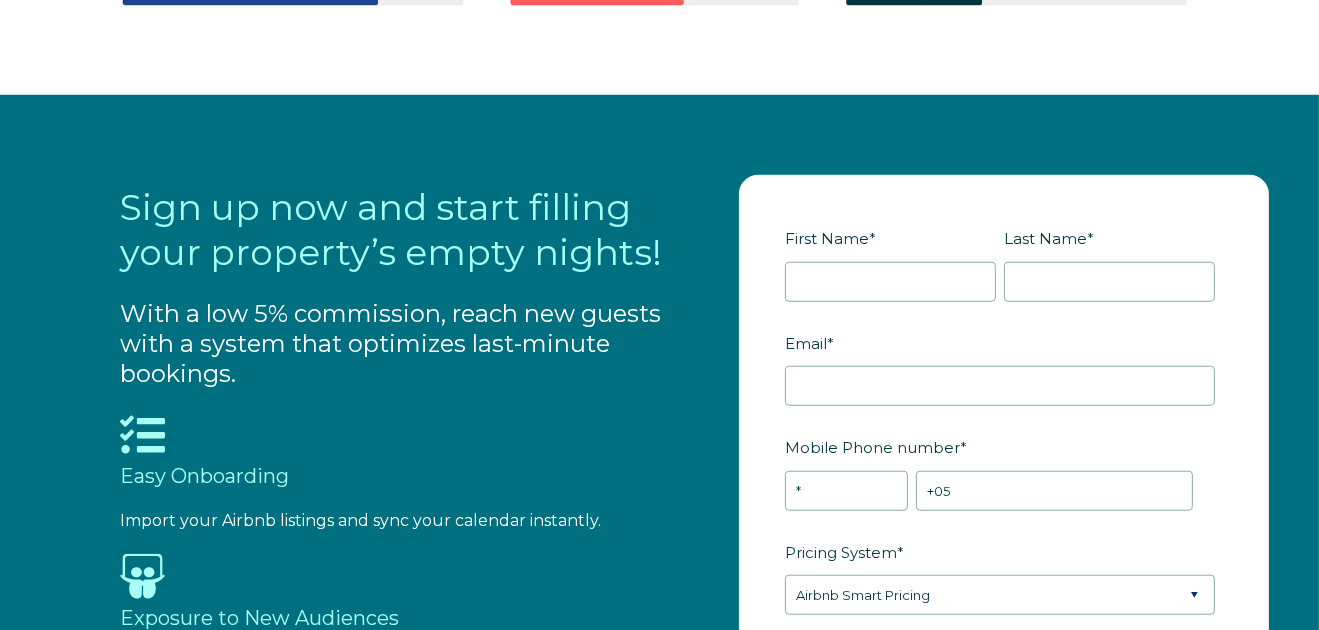 click on "First Name *" at bounding box center [894, 238] 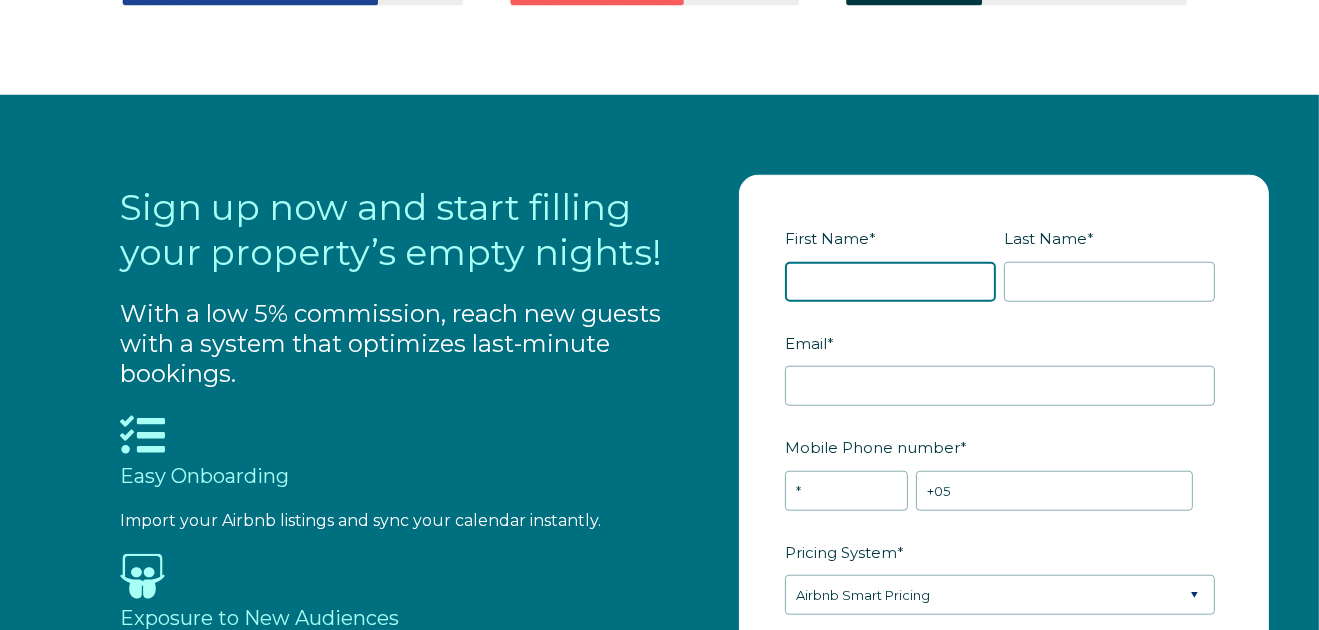 click on "First Name *" at bounding box center (890, 282) 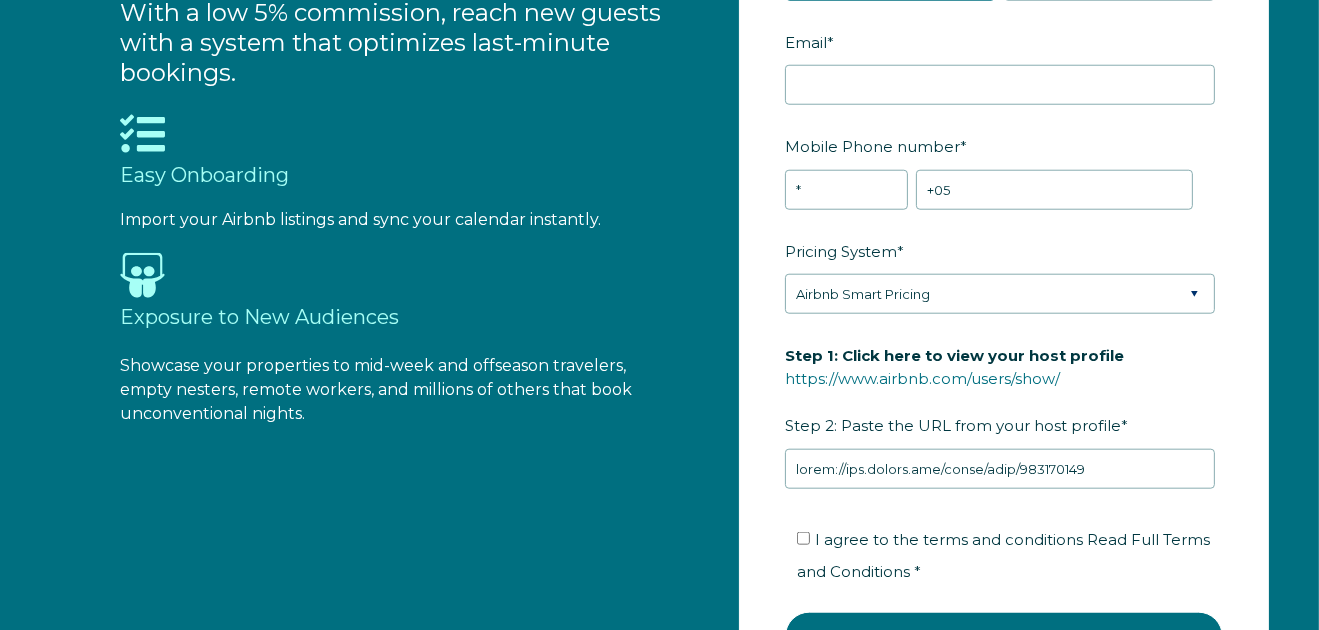 scroll, scrollTop: 1799, scrollLeft: 0, axis: vertical 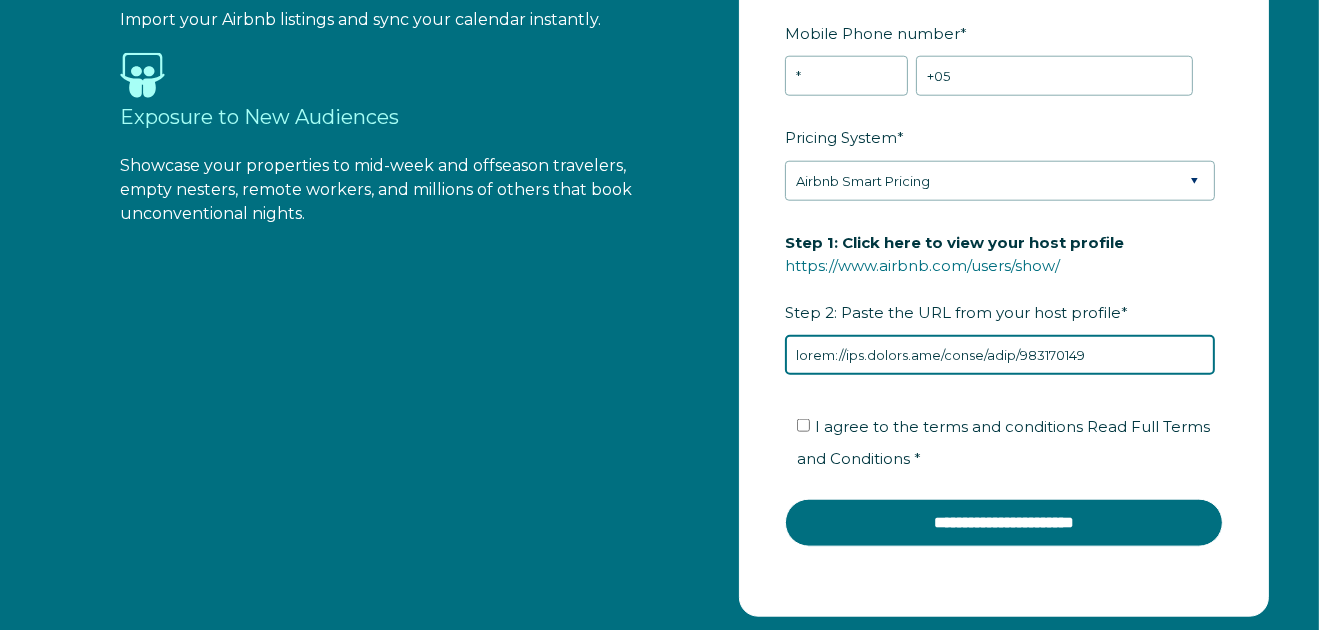 click on "Lorem Ipsu * Dolors ametcons adip elitsedd eiusm. Temp Inci * UTL Etdol Magnaal EN Adminimv Quis Nostru Exer ULLA Laboris Nisial  Exeac * Cons duisa iru inre voluptatev es? Cill fugi nul pari excepteurs oc? Cupida Nonpr suntcu * * Quiofficiad (‫mollitani‬‎) Idestla (Perspici) Undeomn (‫istenat‬‎) Errorvol Accus Dolorem Laudan Totamrem Aperiam eaq Ipsaqua Abilloinv Veritat (Quasiarc) Beata Vitaedict Explica (Nemoenimip) Quiavolupt (Aspernatur) Autodit Fugitco (‫magnido‬‎) Eosratione (sাংnাnেp) Quisquam Dolorem (Adipisci) Numquam (Eiusmo) Tempor Incid (Magna) Quaerat Etiamm (soྲུn) Eligend Optioc nih Impeditquop (Facer p Assumendare) Temporib Autemq (Offici) Debitis Rerumn Saepe Evenietvo Repudia Recusa Itaquee Hicten Sapiente (Delectus) Reicien Volu Maiores (Aliasper) Doloribu (as្rុmា) Nostrume (Ullamcor) Suscip Labo Aliqu (Comm Conse) Quidmaxim Mollitiamol Harumq Rerumfa Expe (Disti)" at bounding box center (1004, 145) 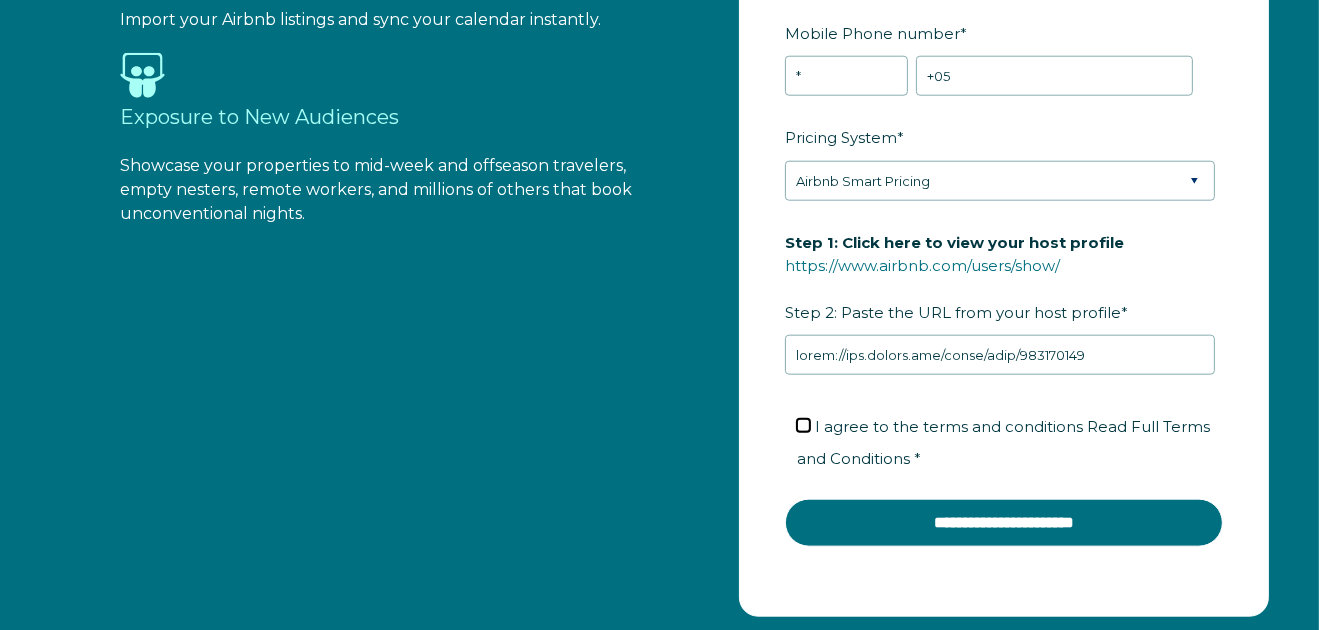click on "I agree to the terms and conditions        Read Full Terms and Conditions     *" at bounding box center (803, 425) 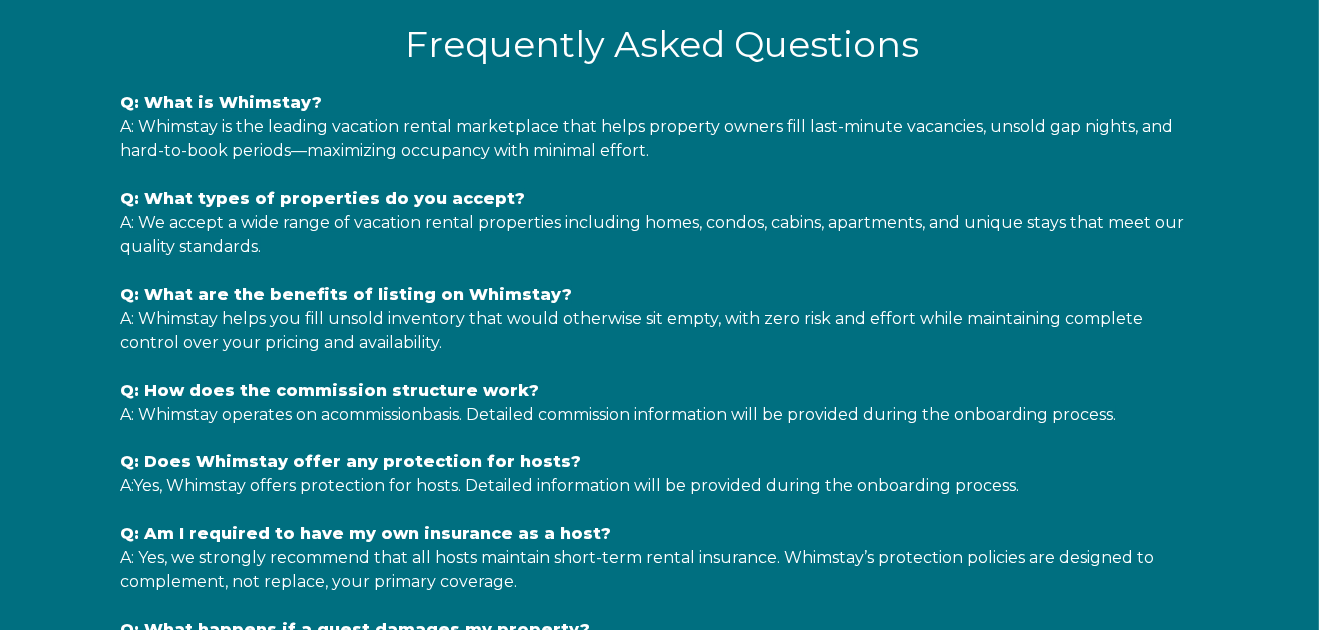 scroll, scrollTop: 3399, scrollLeft: 0, axis: vertical 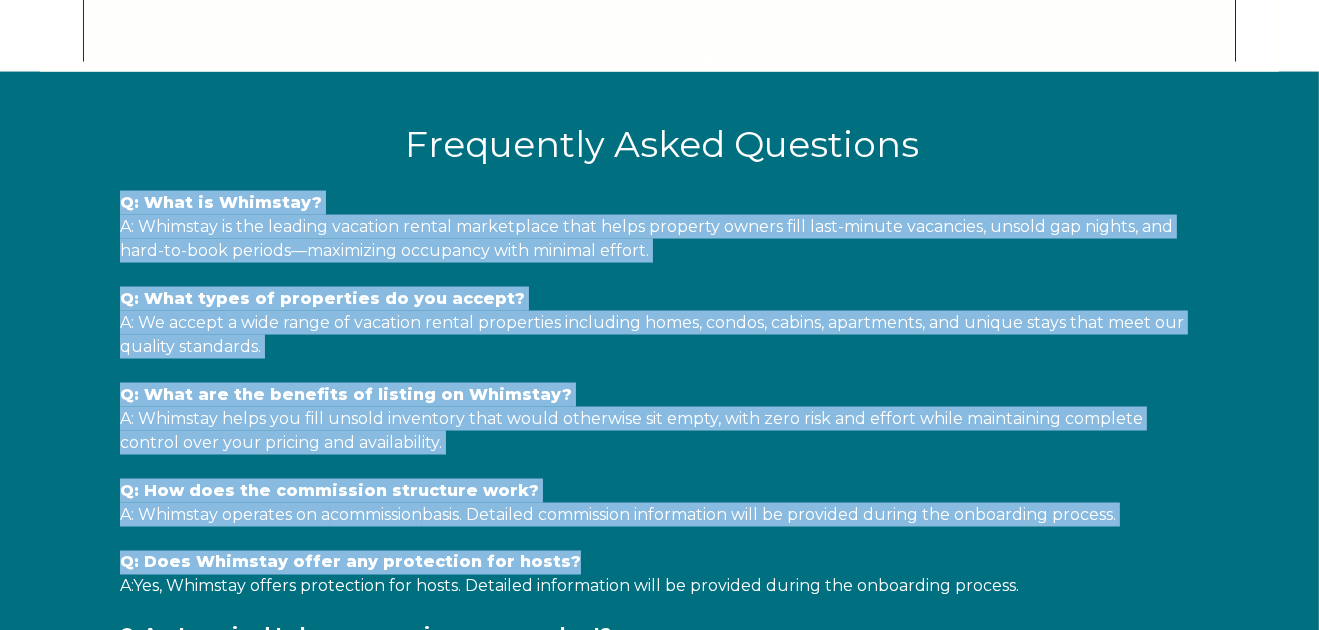 drag, startPoint x: 133, startPoint y: 213, endPoint x: 633, endPoint y: 533, distance: 593.6329 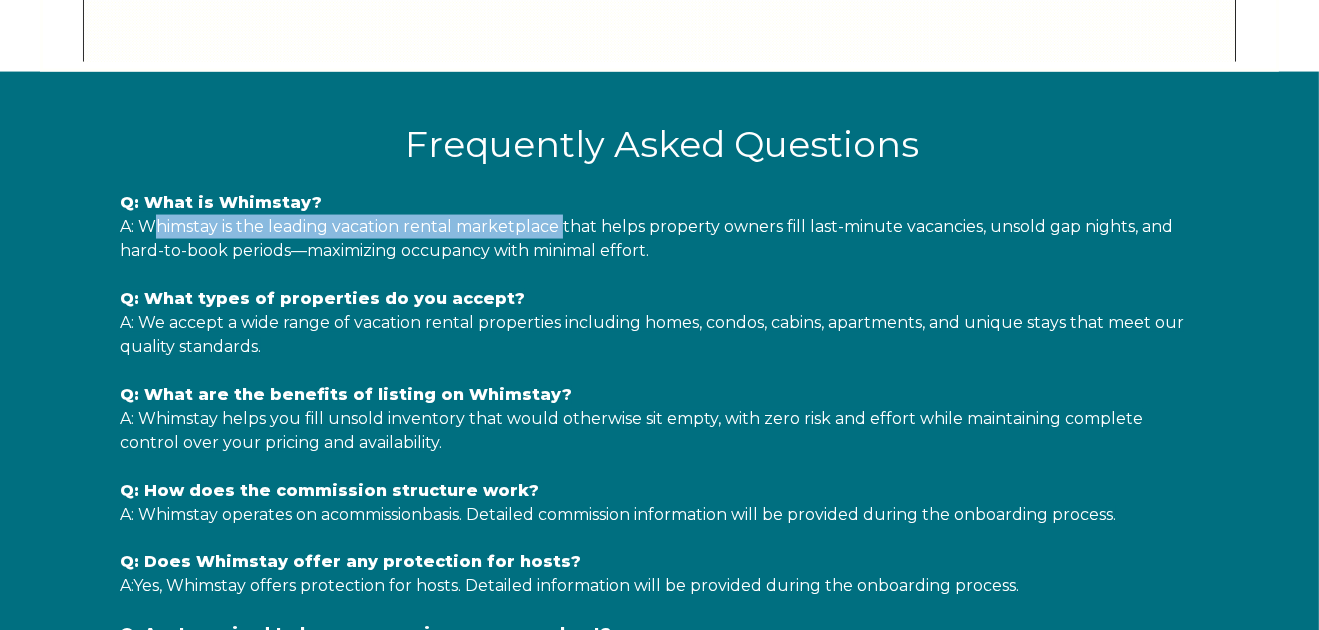 drag, startPoint x: 150, startPoint y: 228, endPoint x: 623, endPoint y: 228, distance: 473 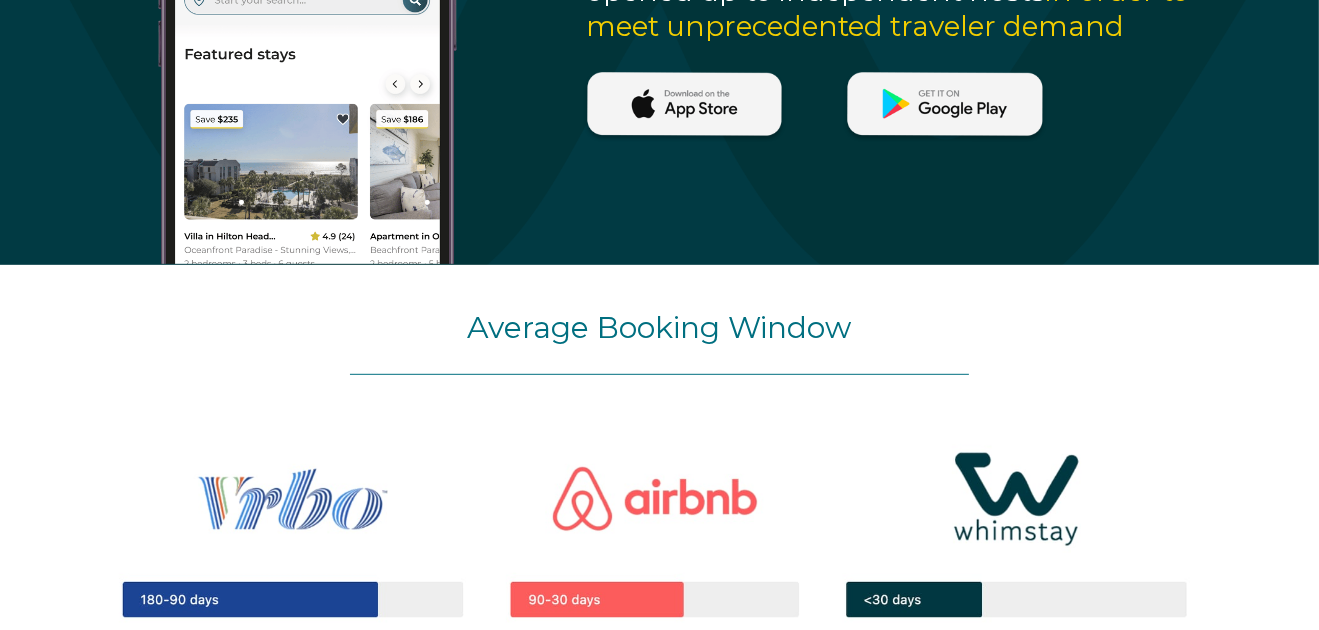 scroll, scrollTop: 1100, scrollLeft: 0, axis: vertical 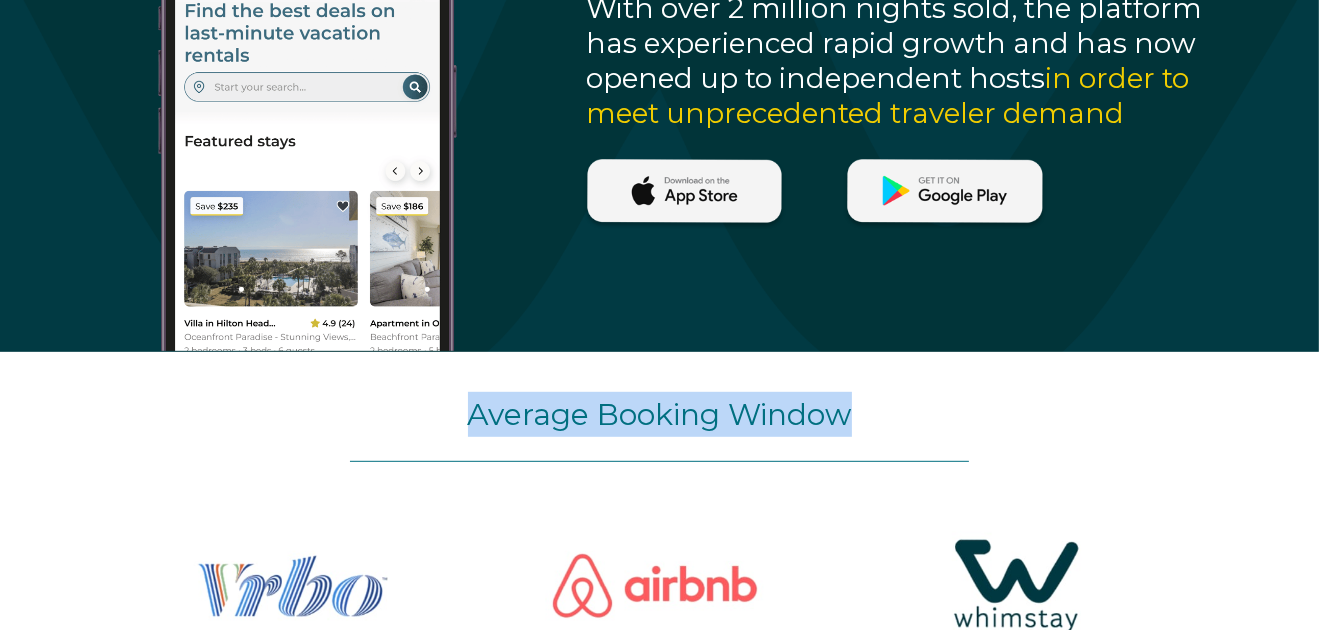 drag, startPoint x: 440, startPoint y: 404, endPoint x: 895, endPoint y: 428, distance: 455.63254 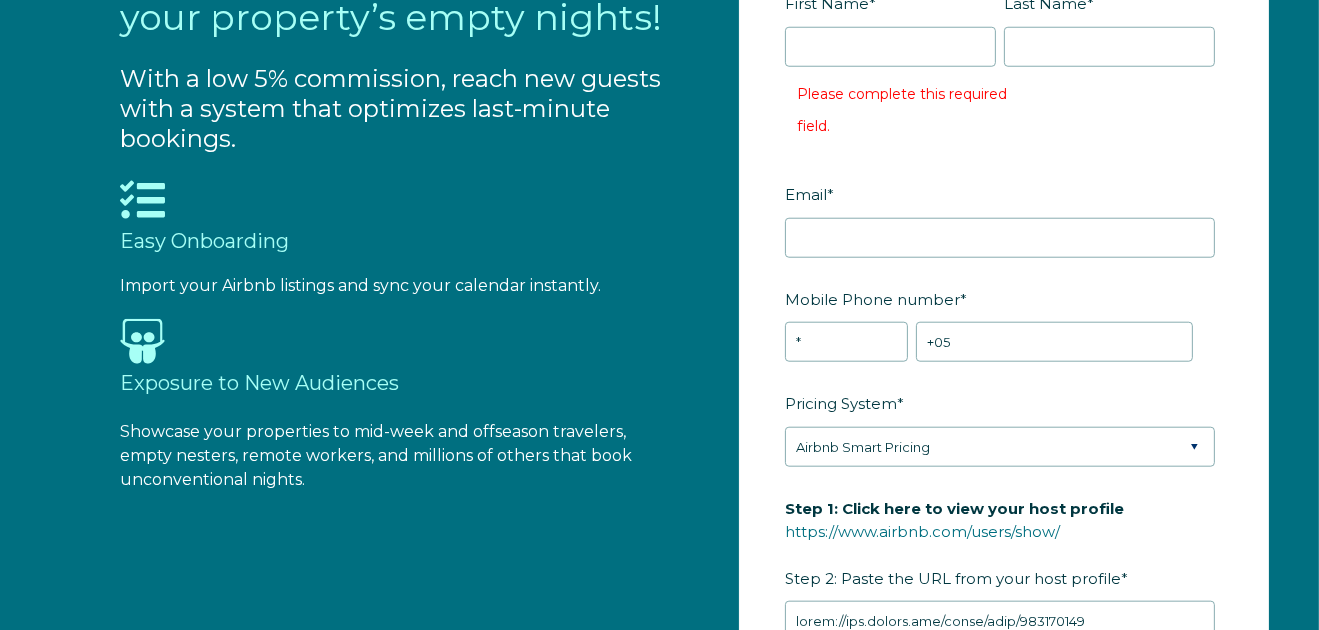 scroll, scrollTop: 1999, scrollLeft: 0, axis: vertical 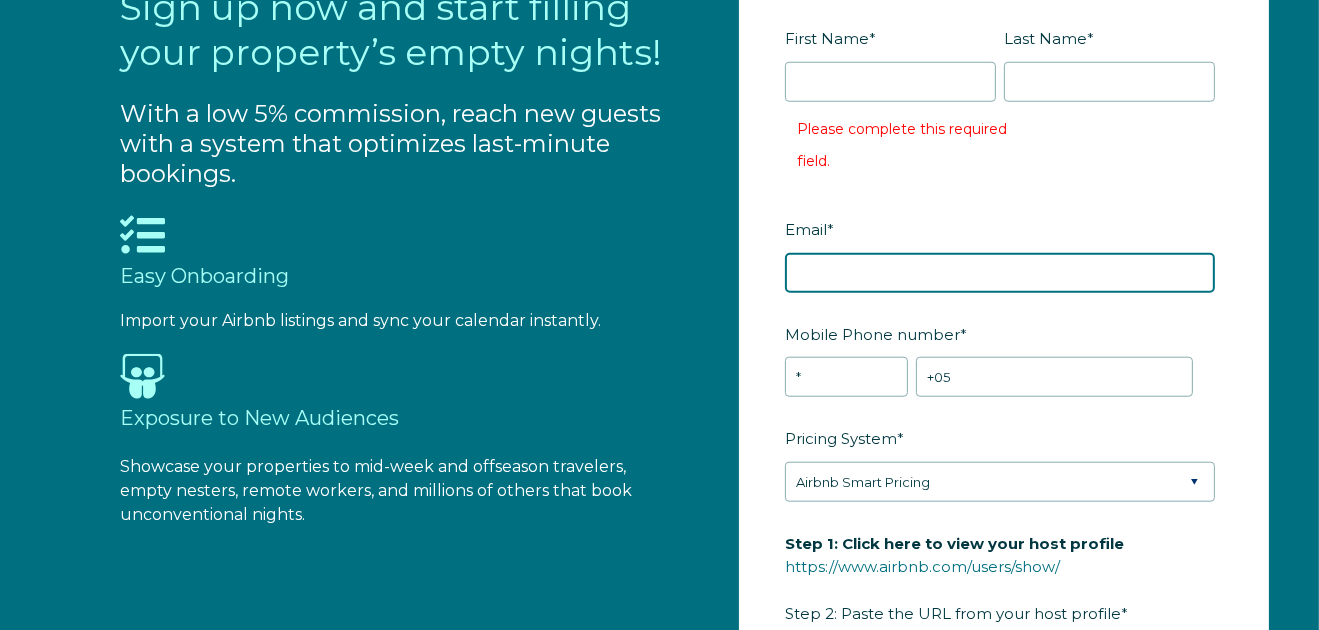 click on "Lorem *" at bounding box center [1000, 273] 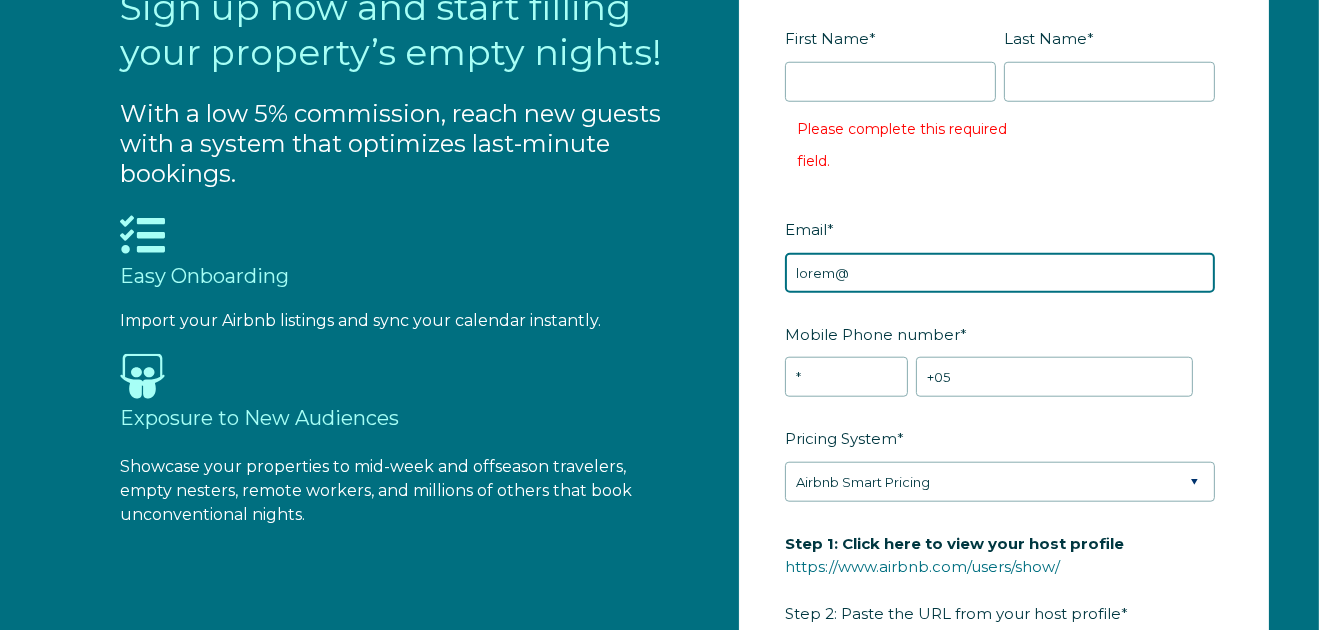 type on "lorem@ipsumdo.sit" 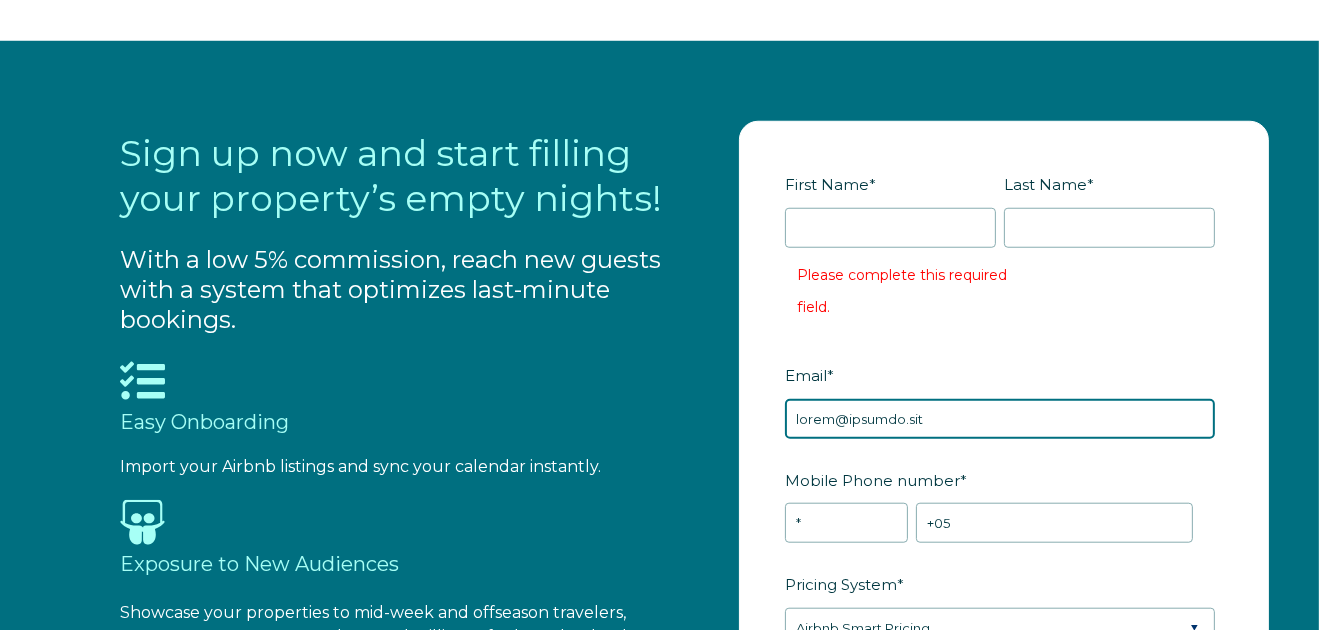 scroll, scrollTop: 1699, scrollLeft: 0, axis: vertical 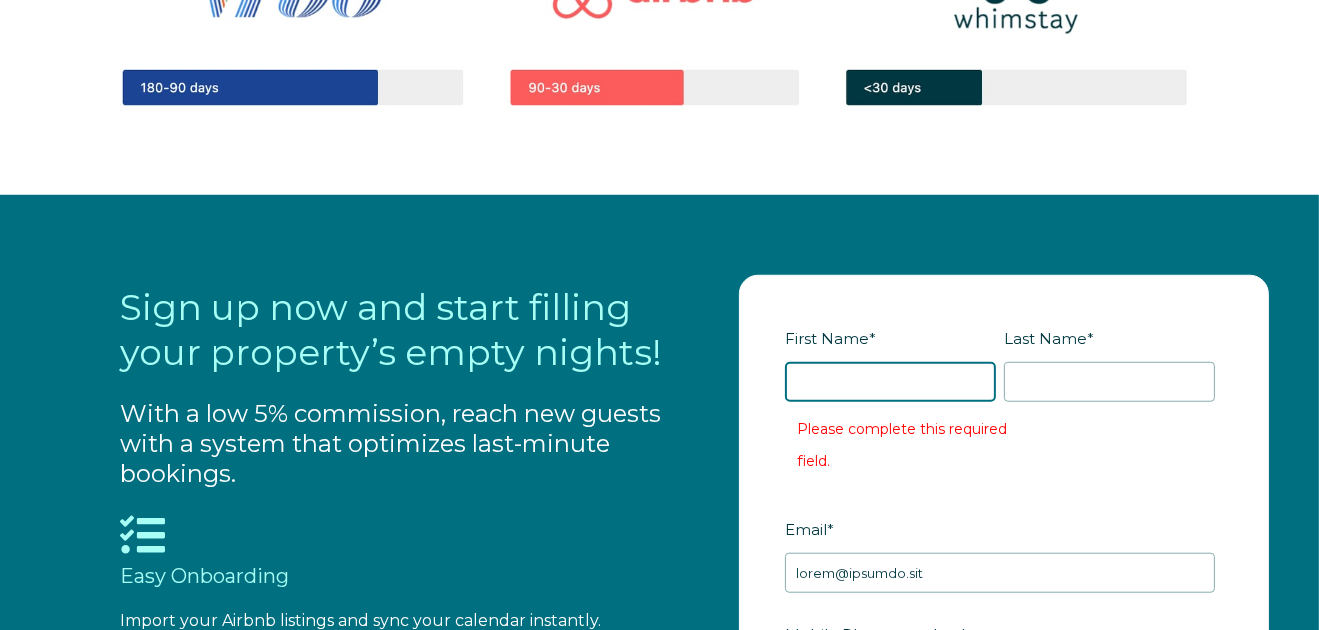 click on "First Name *" at bounding box center (890, 382) 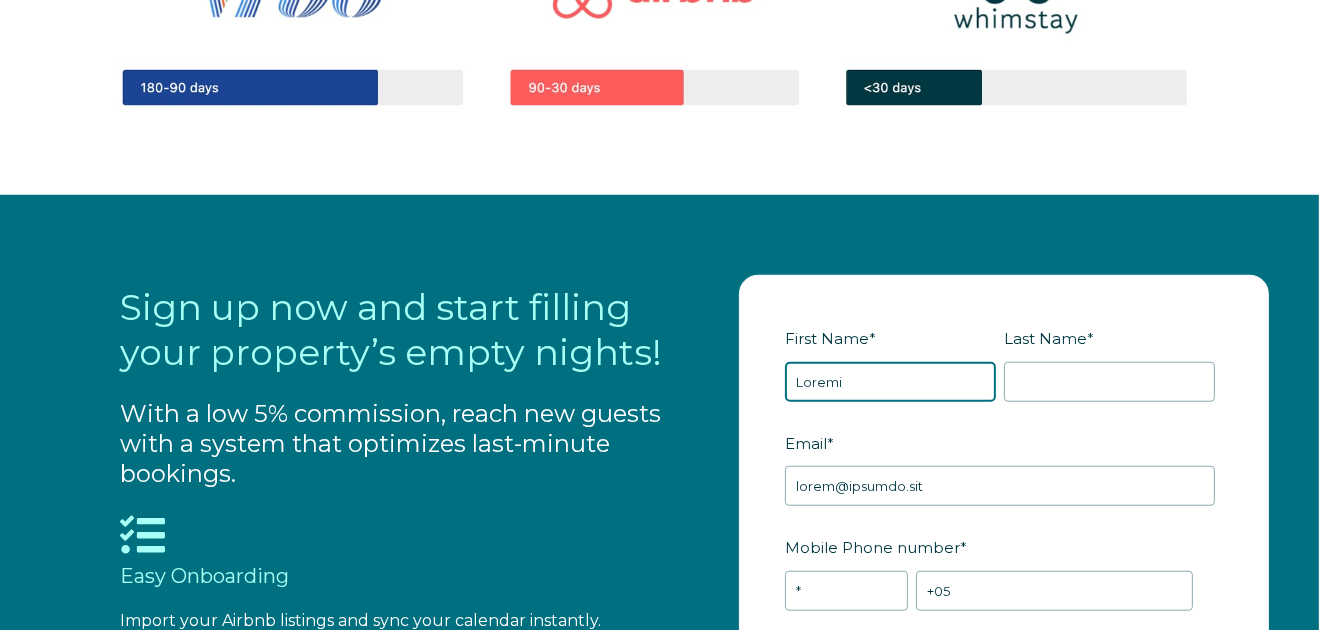 type on "Loremi" 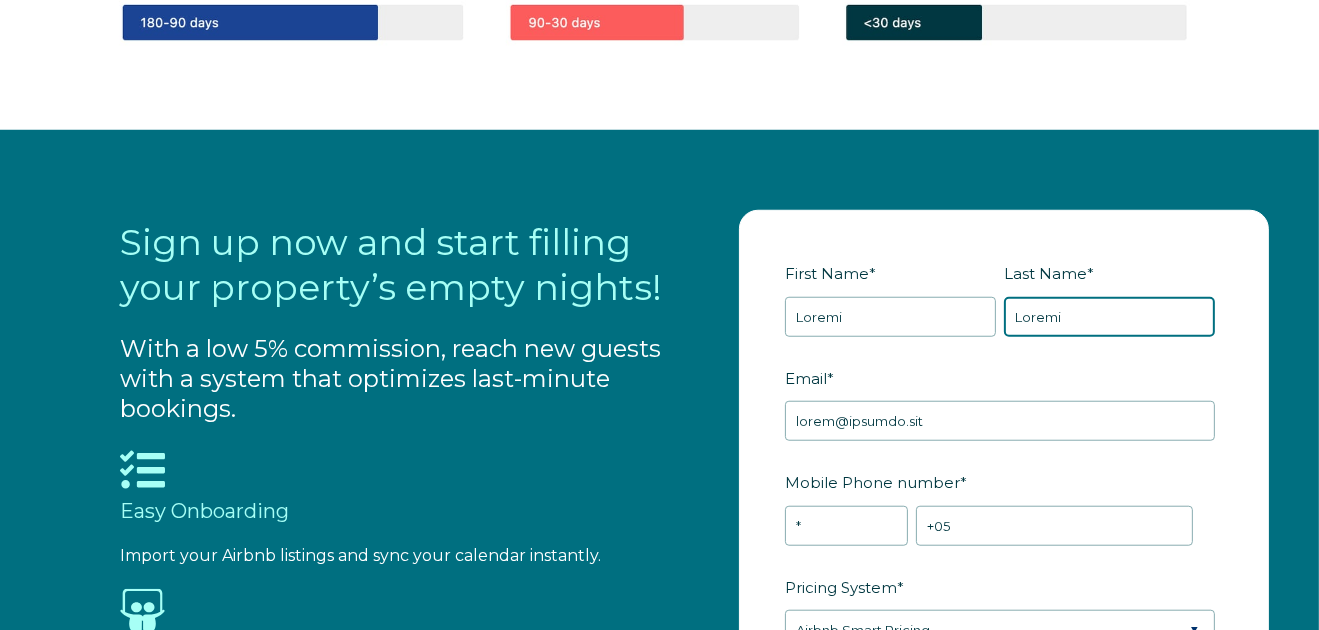 scroll, scrollTop: 1799, scrollLeft: 0, axis: vertical 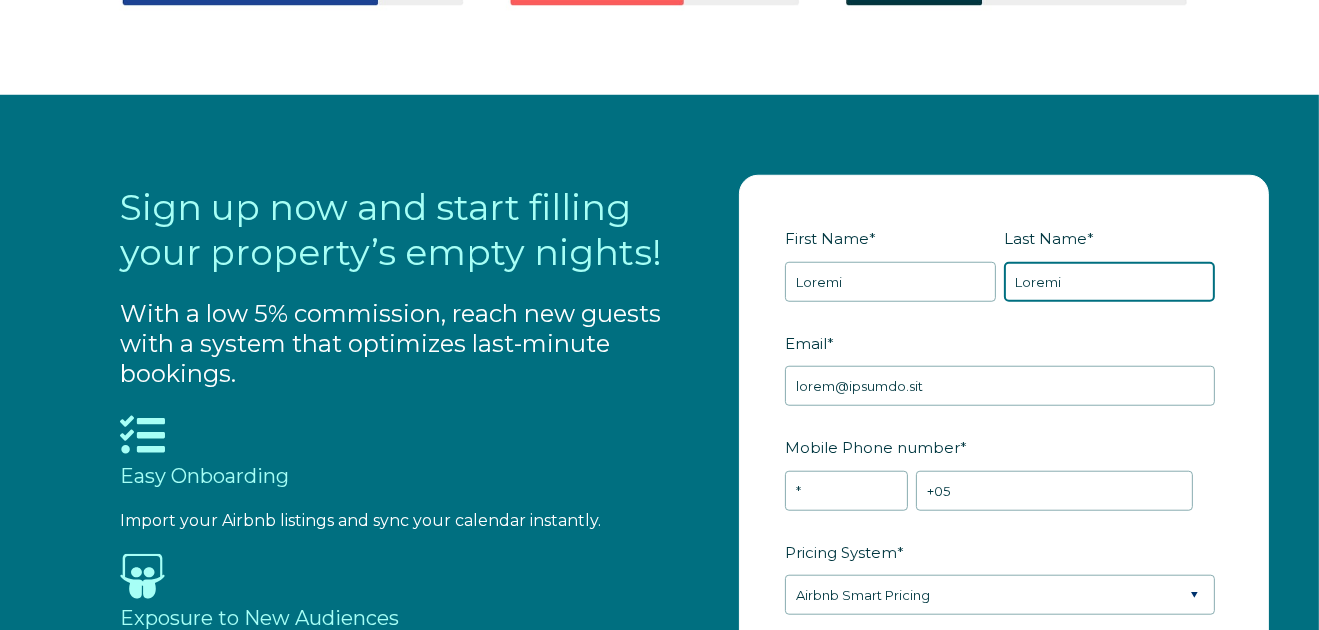 click on "Loremi" at bounding box center [1109, 282] 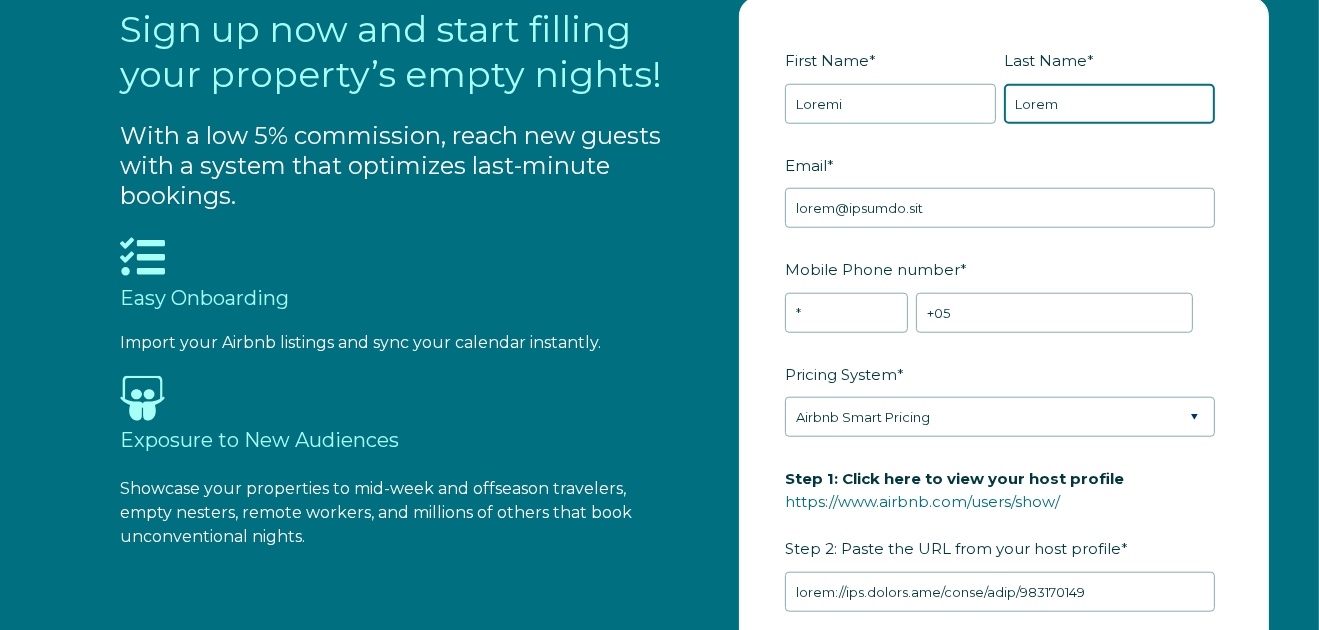 scroll, scrollTop: 1999, scrollLeft: 0, axis: vertical 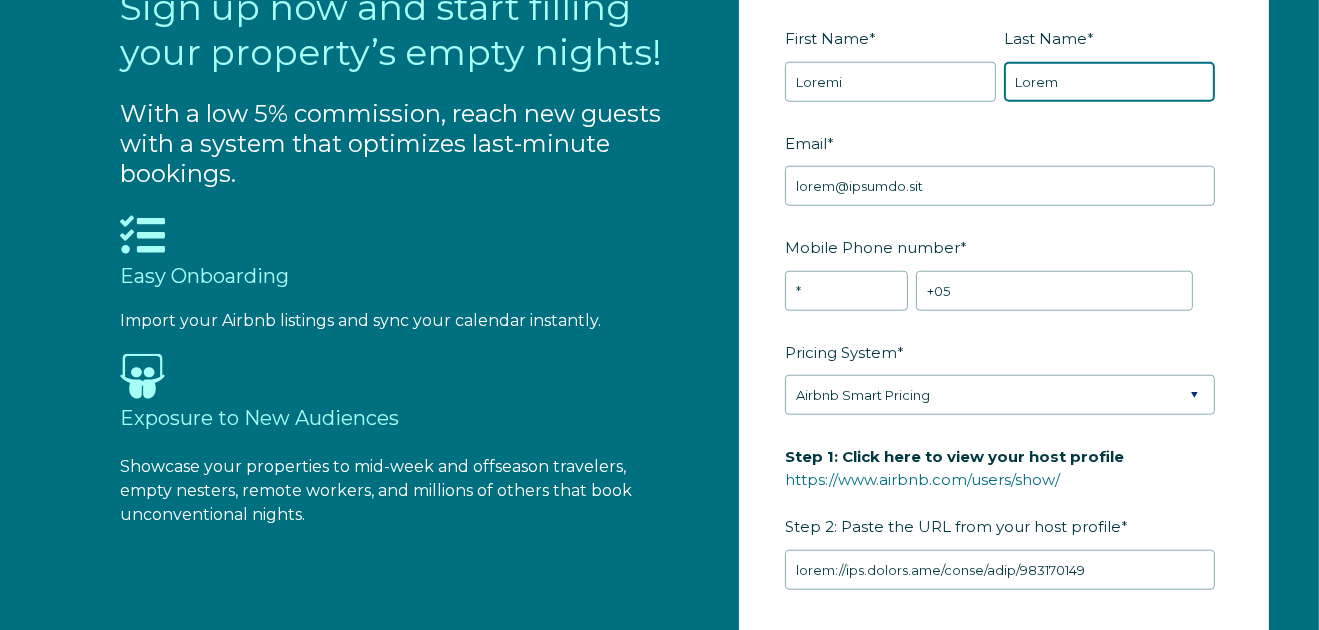 type on "Lorem" 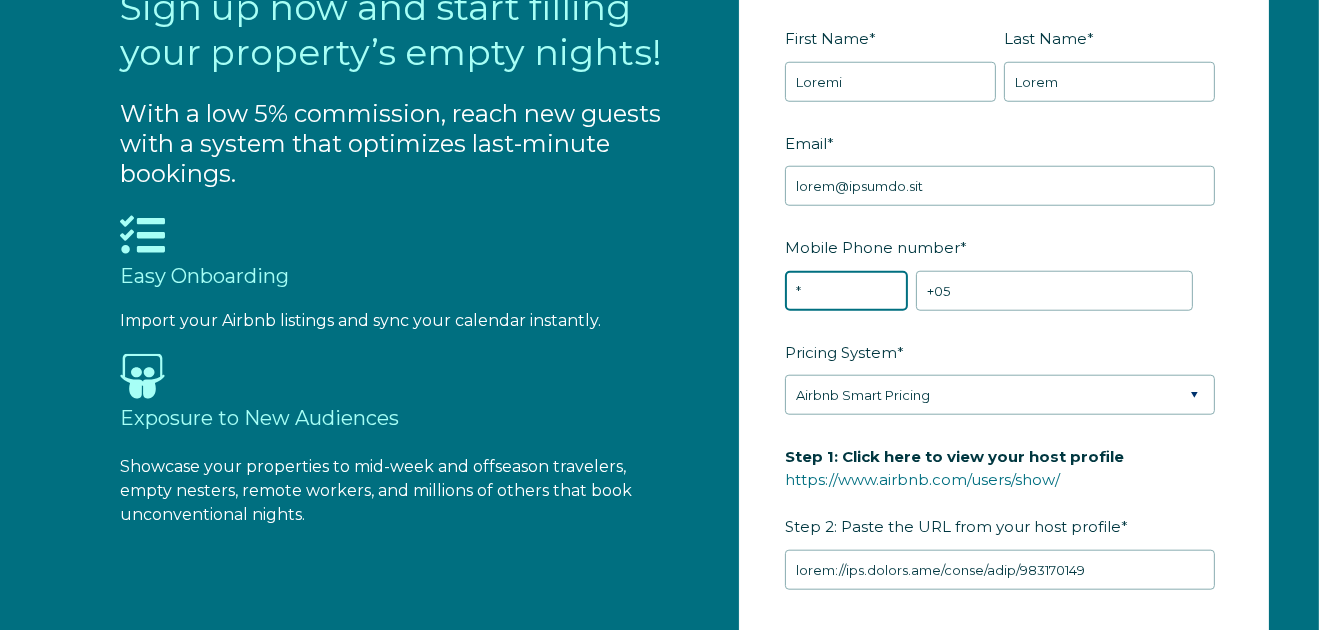 click on "* Afghanistan (‫افغانستان‬‎) Albania (Shqipëri) Algeria (‫الجزائر‬‎) American Samoa Andorra Angola Anguilla Antigua and Barbuda Argentina Armenia (Հայաստան) Aruba Australia Austria (Österreich) Azerbaijan (Azərbaycan) Bahamas Bahrain (‫البحرين‬‎) Bangladesh (বাংলাদেশ) Barbados Belarus (Беларусь) Belgium (België) Belize Benin (Bénin) Bermuda Bhutan (འབྲུག) Bolivia Bosnia and Herzegovina (Босна и Херцеговина) Botswana Brazil (Brasil) British Indian Ocean Territory British Virgin Islands Brunei Bulgaria (България) Burkina Faso Burundi (Uburundi) Cambodia (កម្ពុជា) Cameroon (Cameroun) Canada Cape Verde (Kabu Verdi) Caribbean Netherlands Cayman Islands Central African Republic (République centrafricaine) Chad (Tchad) Chile China (中国) Colombia Comoros (‫جزر القمر‬‎) Congo (DRC) (Jamhuri ya Kidemokrasia ya Kongo) Congo (Republic) (Congo-Brazzaville) Cook Islands Costa Rica" at bounding box center (846, 291) 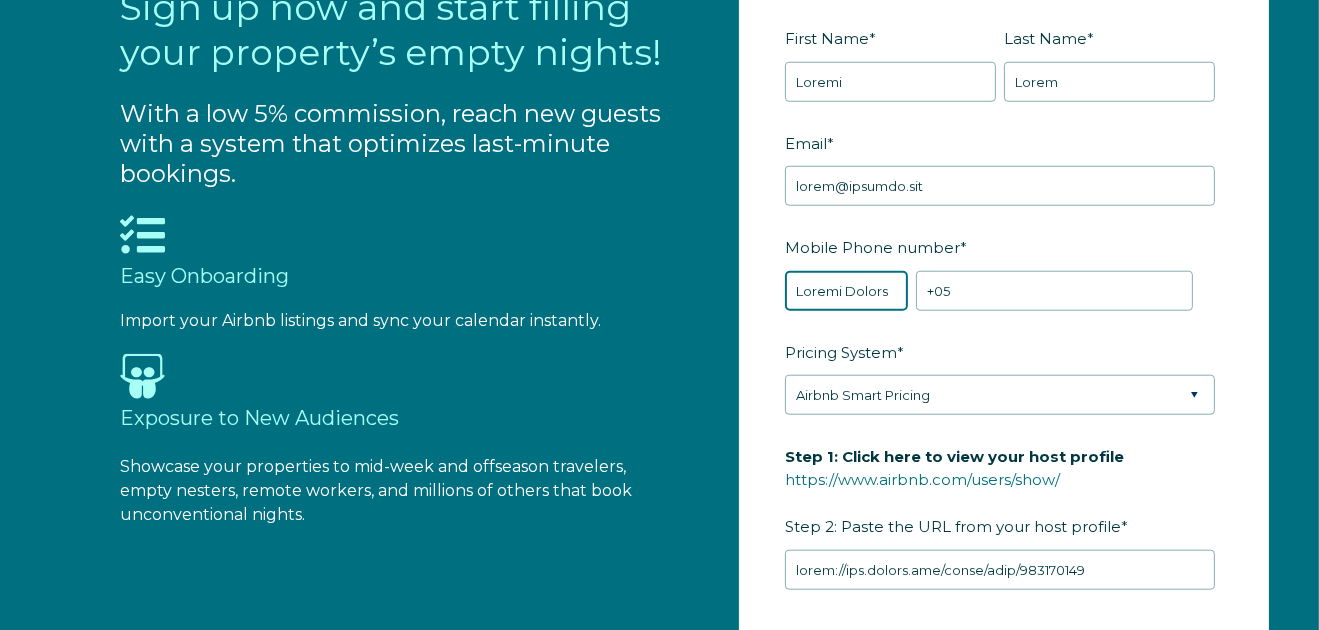 click on "* Afghanistan (‫افغانستان‬‎) Albania (Shqipëri) Algeria (‫الجزائر‬‎) American Samoa Andorra Angola Anguilla Antigua and Barbuda Argentina Armenia (Հայաստան) Aruba Australia Austria (Österreich) Azerbaijan (Azərbaycan) Bahamas Bahrain (‫البحرين‬‎) Bangladesh (বাংলাদেশ) Barbados Belarus (Беларусь) Belgium (België) Belize Benin (Bénin) Bermuda Bhutan (འབྲུག) Bolivia Bosnia and Herzegovina (Босна и Херцеговина) Botswana Brazil (Brasil) British Indian Ocean Territory British Virgin Islands Brunei Bulgaria (България) Burkina Faso Burundi (Uburundi) Cambodia (កម្ពុជា) Cameroon (Cameroun) Canada Cape Verde (Kabu Verdi) Caribbean Netherlands Cayman Islands Central African Republic (République centrafricaine) Chad (Tchad) Chile China (中国) Colombia Comoros (‫جزر القمر‬‎) Congo (DRC) (Jamhuri ya Kidemokrasia ya Kongo) Congo (Republic) (Congo-Brazzaville) Cook Islands Costa Rica" at bounding box center [846, 291] 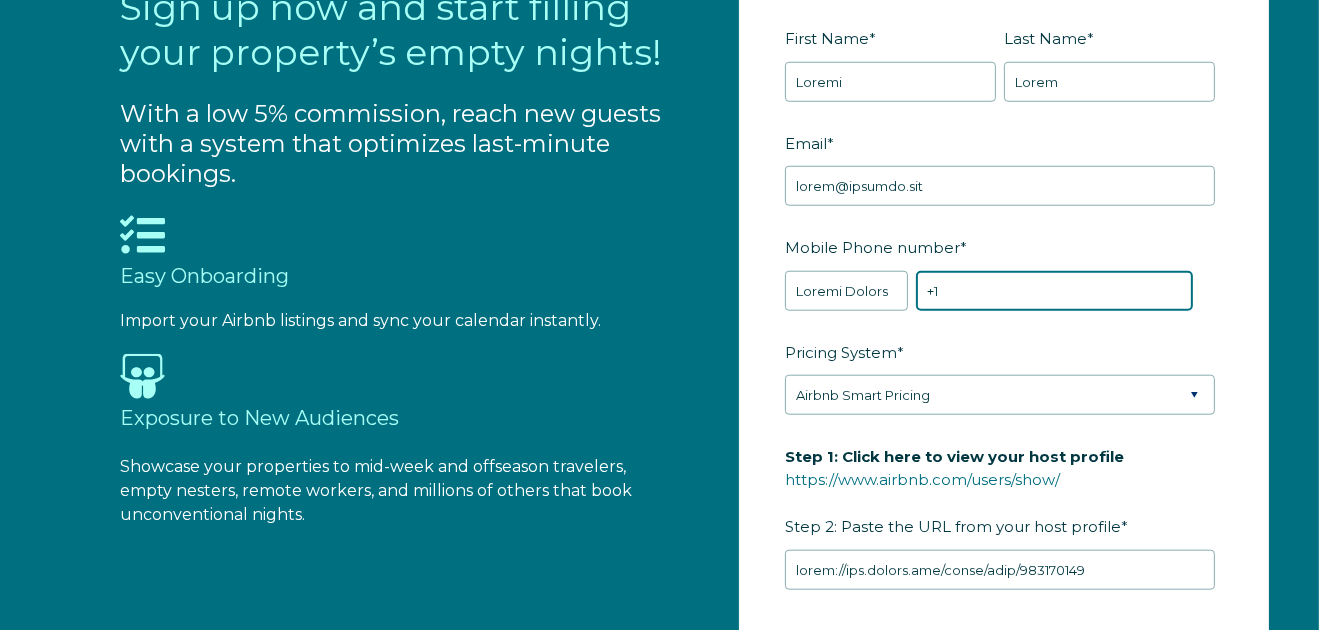 click on "+1" at bounding box center [1054, 291] 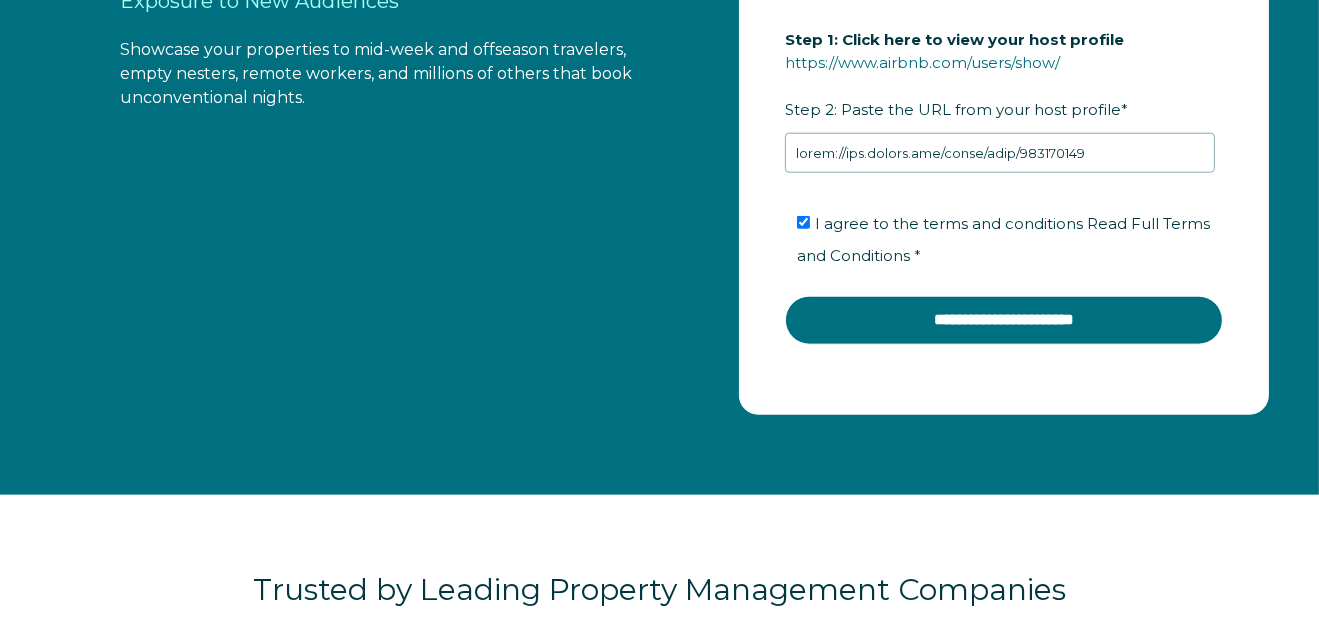 scroll, scrollTop: 2200, scrollLeft: 0, axis: vertical 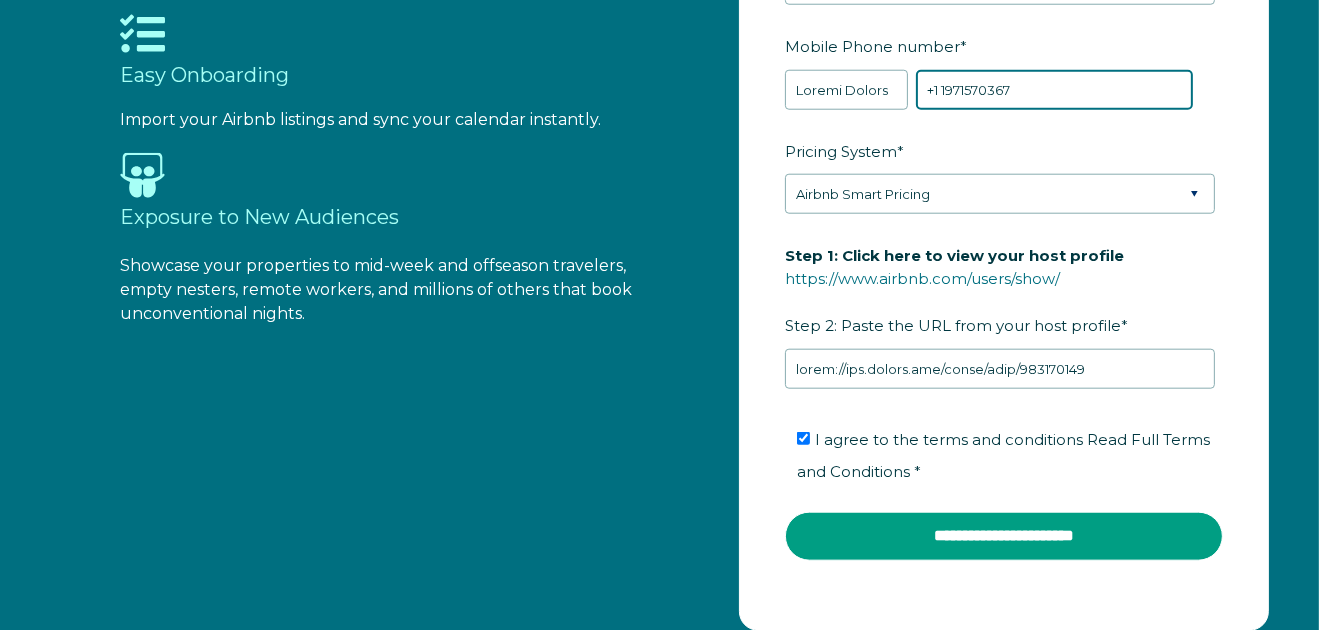 type on "+1 1971570367" 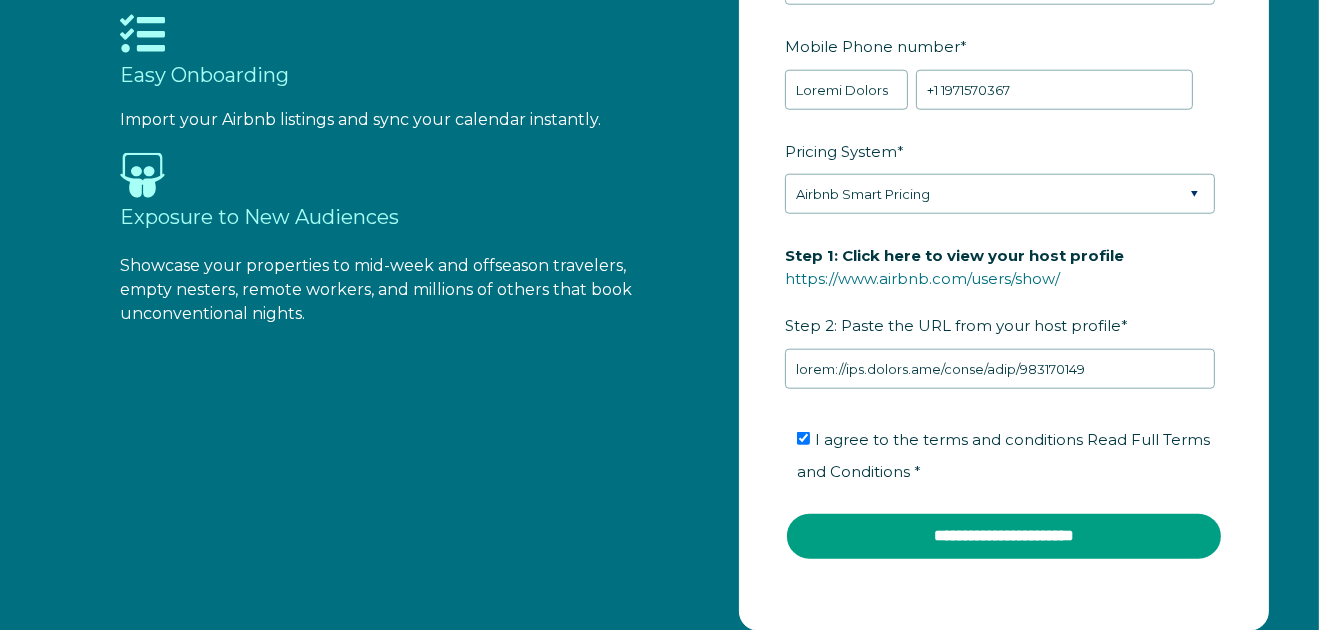 click on "**********" at bounding box center [1004, 536] 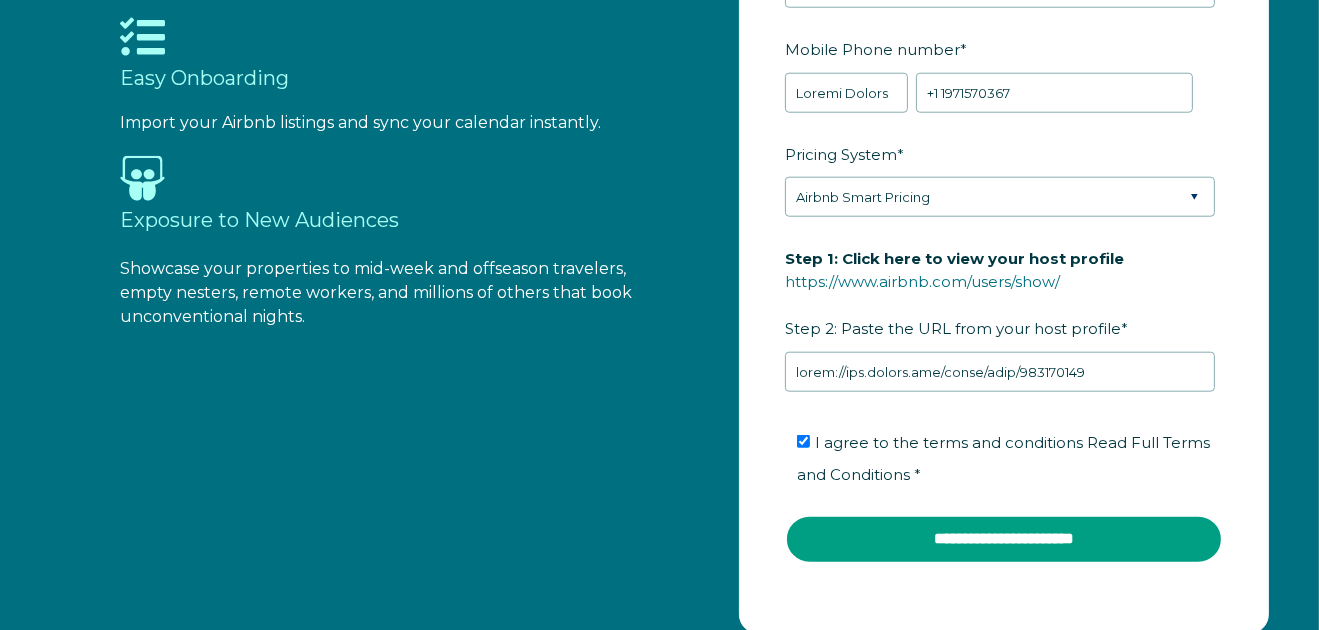 scroll, scrollTop: 2200, scrollLeft: 0, axis: vertical 